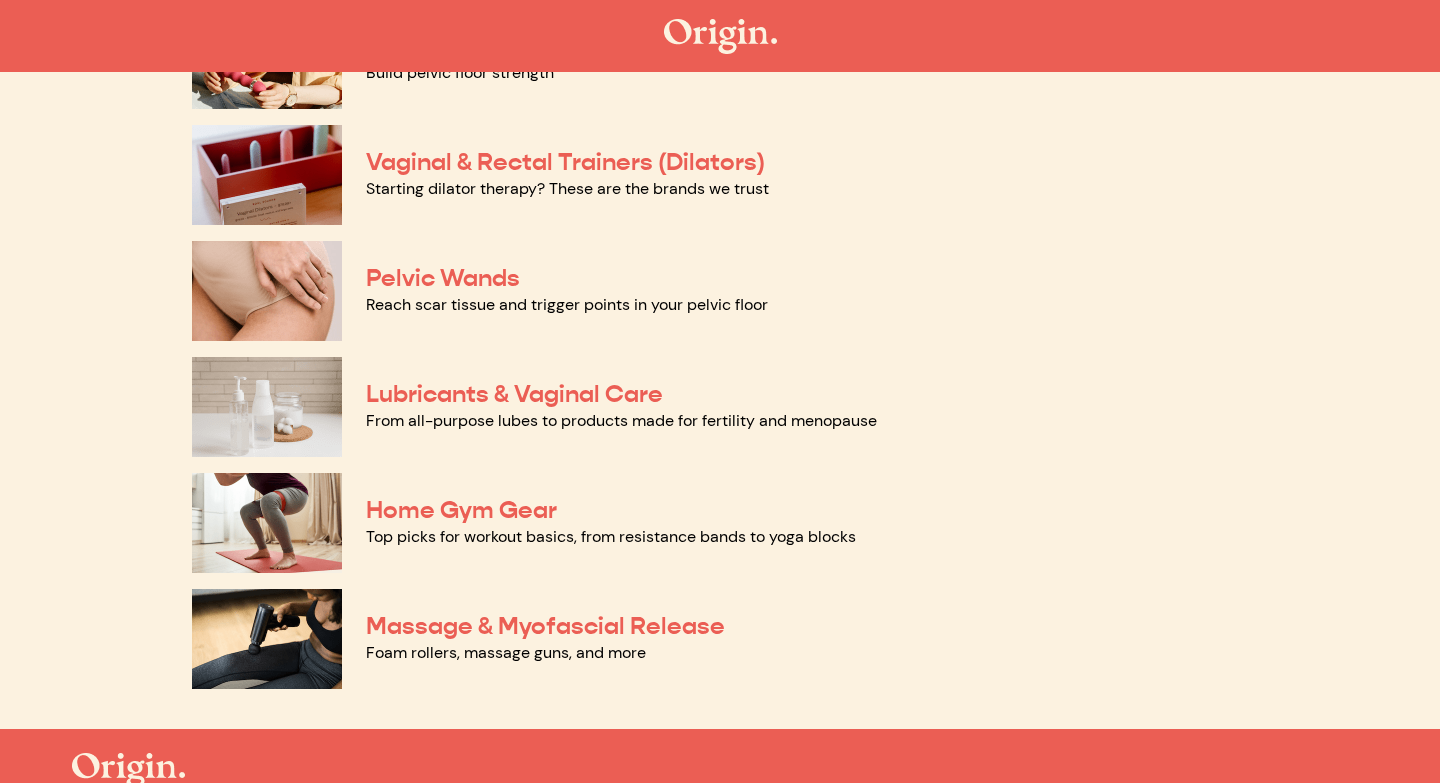 scroll, scrollTop: 862, scrollLeft: 0, axis: vertical 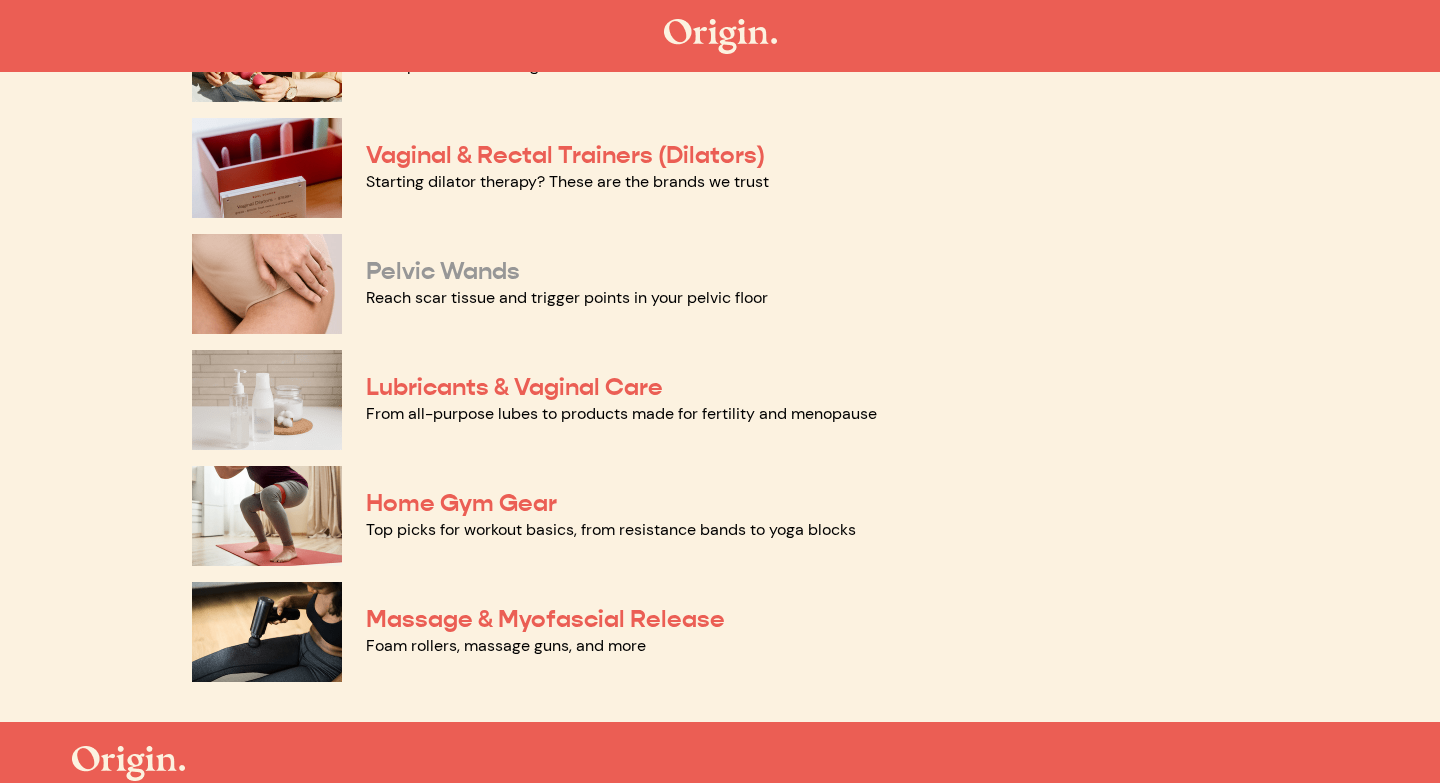 click on "Pelvic Wands" at bounding box center [443, 271] 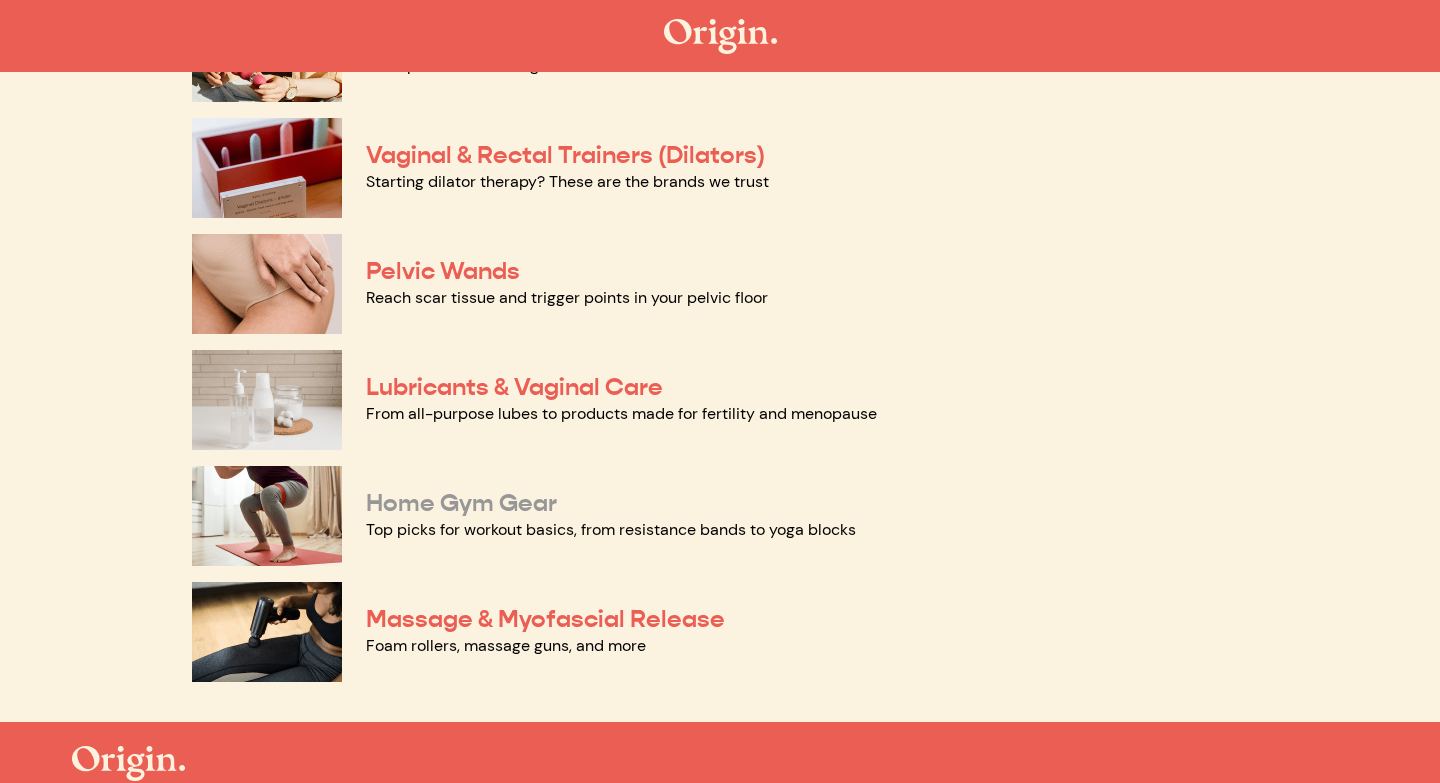 click on "Home Gym Gear" at bounding box center [461, 503] 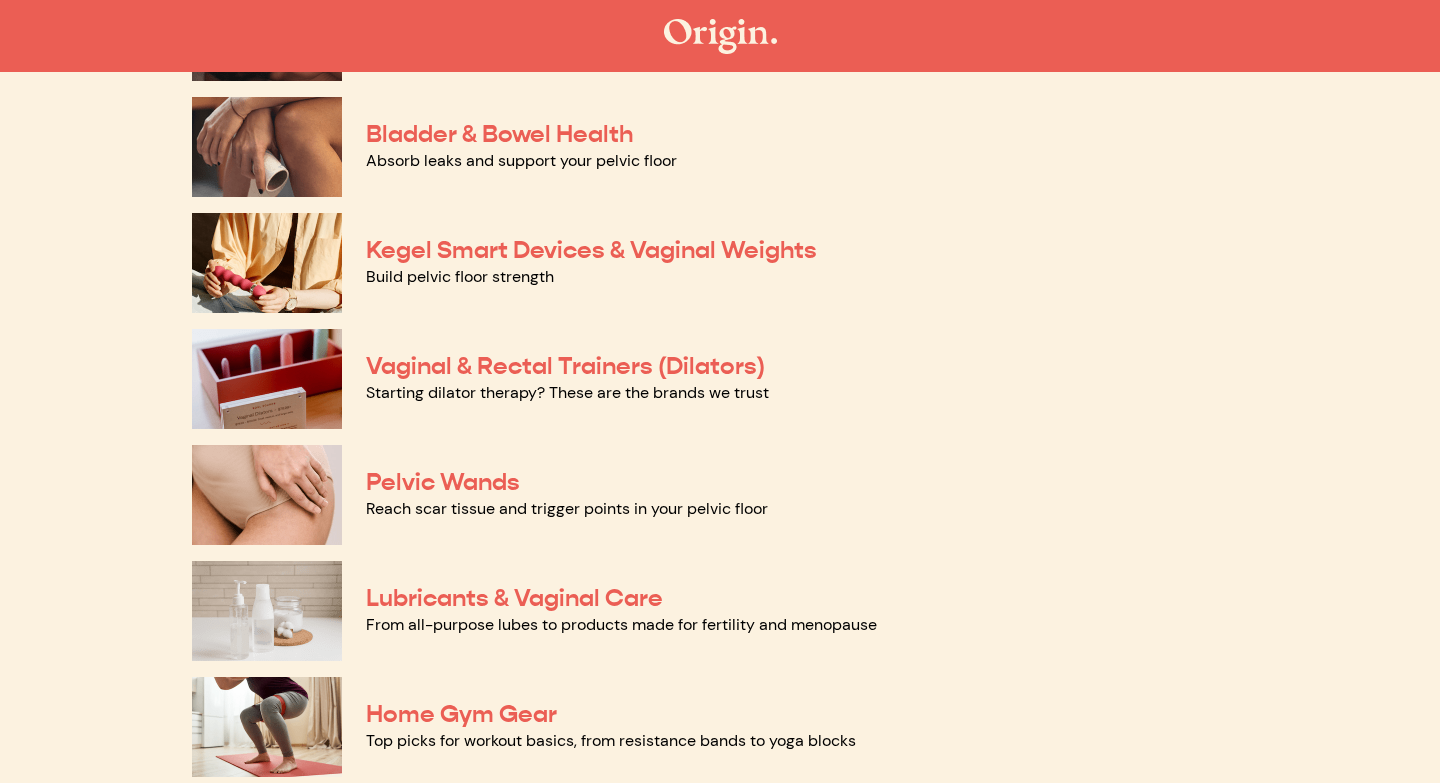 scroll, scrollTop: 646, scrollLeft: 0, axis: vertical 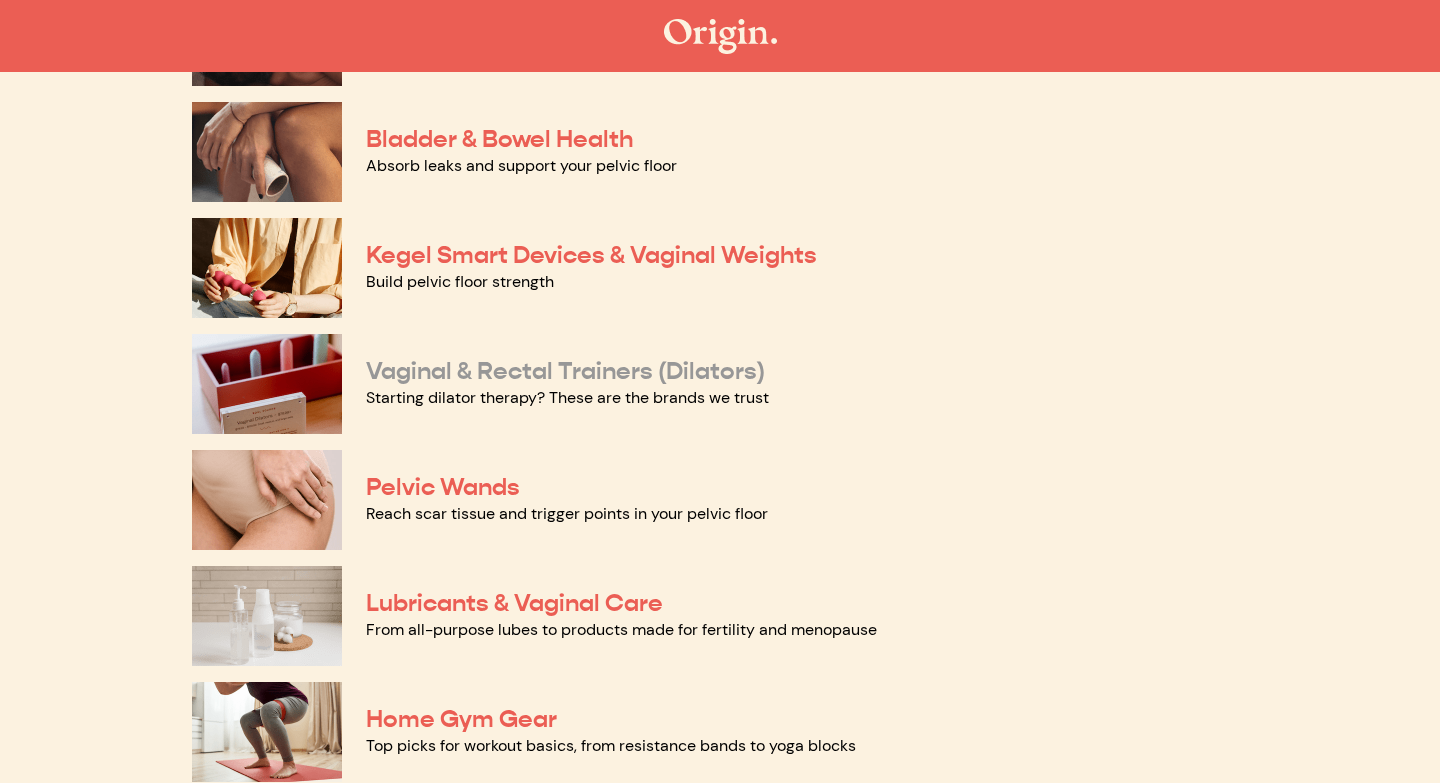 click on "Vaginal & Rectal Trainers (Dilators)" at bounding box center [565, 371] 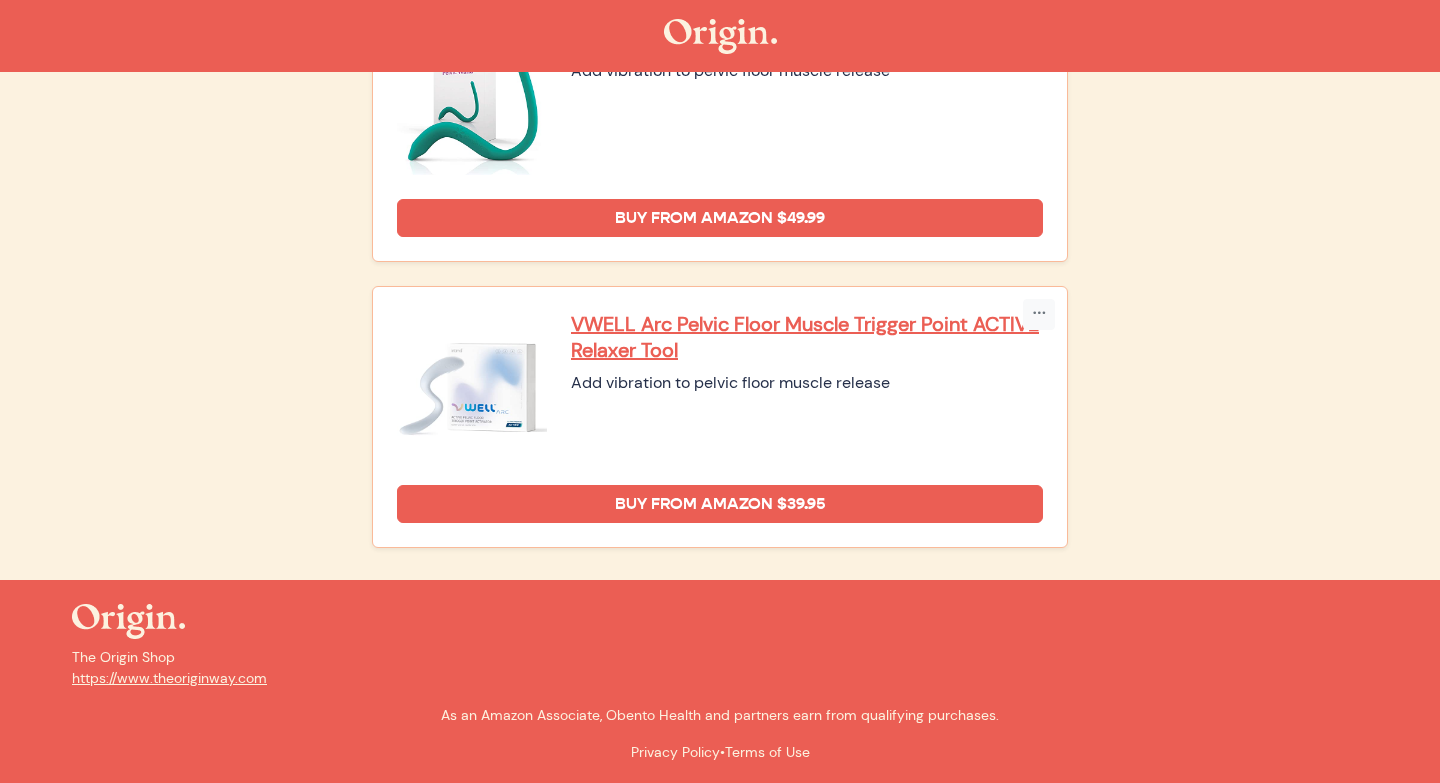 scroll, scrollTop: 0, scrollLeft: 0, axis: both 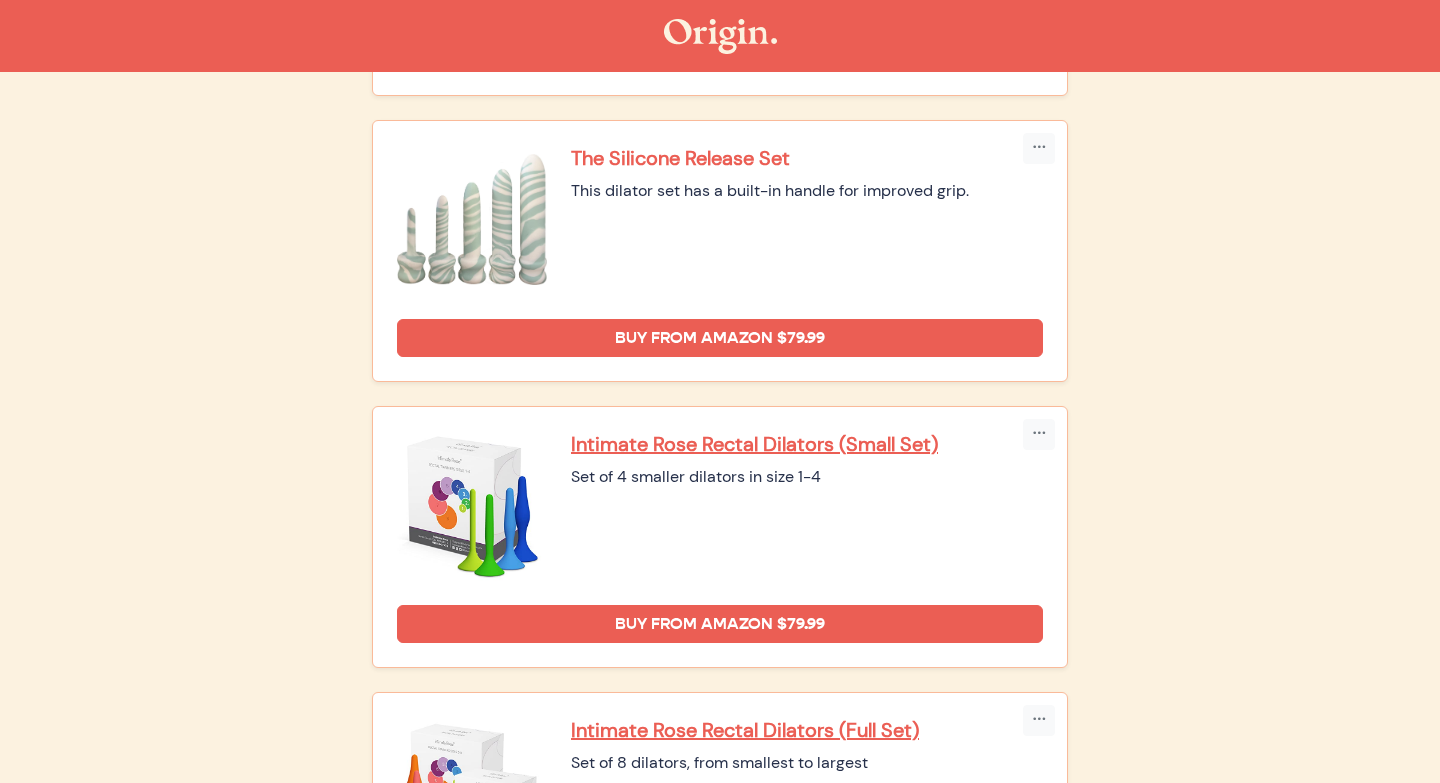 click on "The Silicone Release Set" at bounding box center (807, 158) 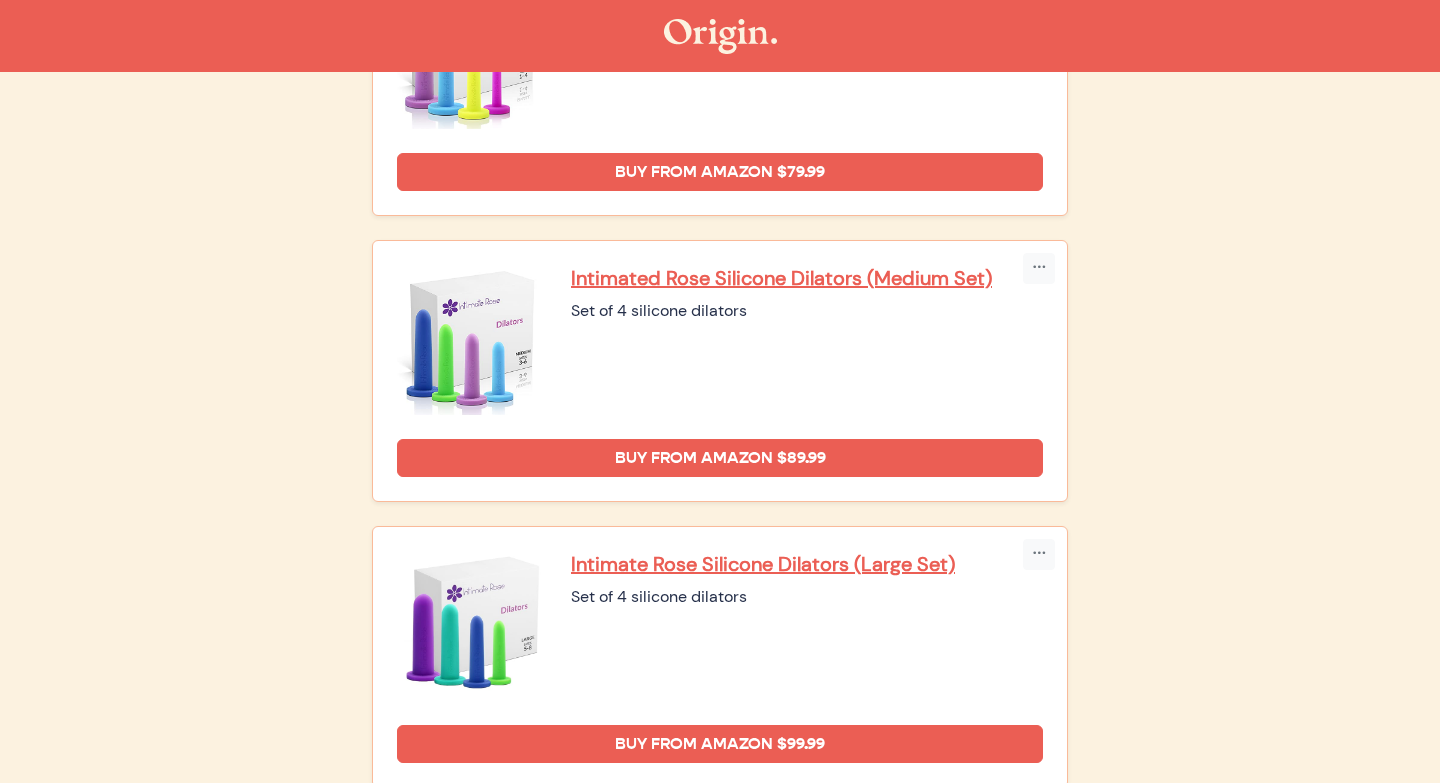 scroll, scrollTop: 0, scrollLeft: 0, axis: both 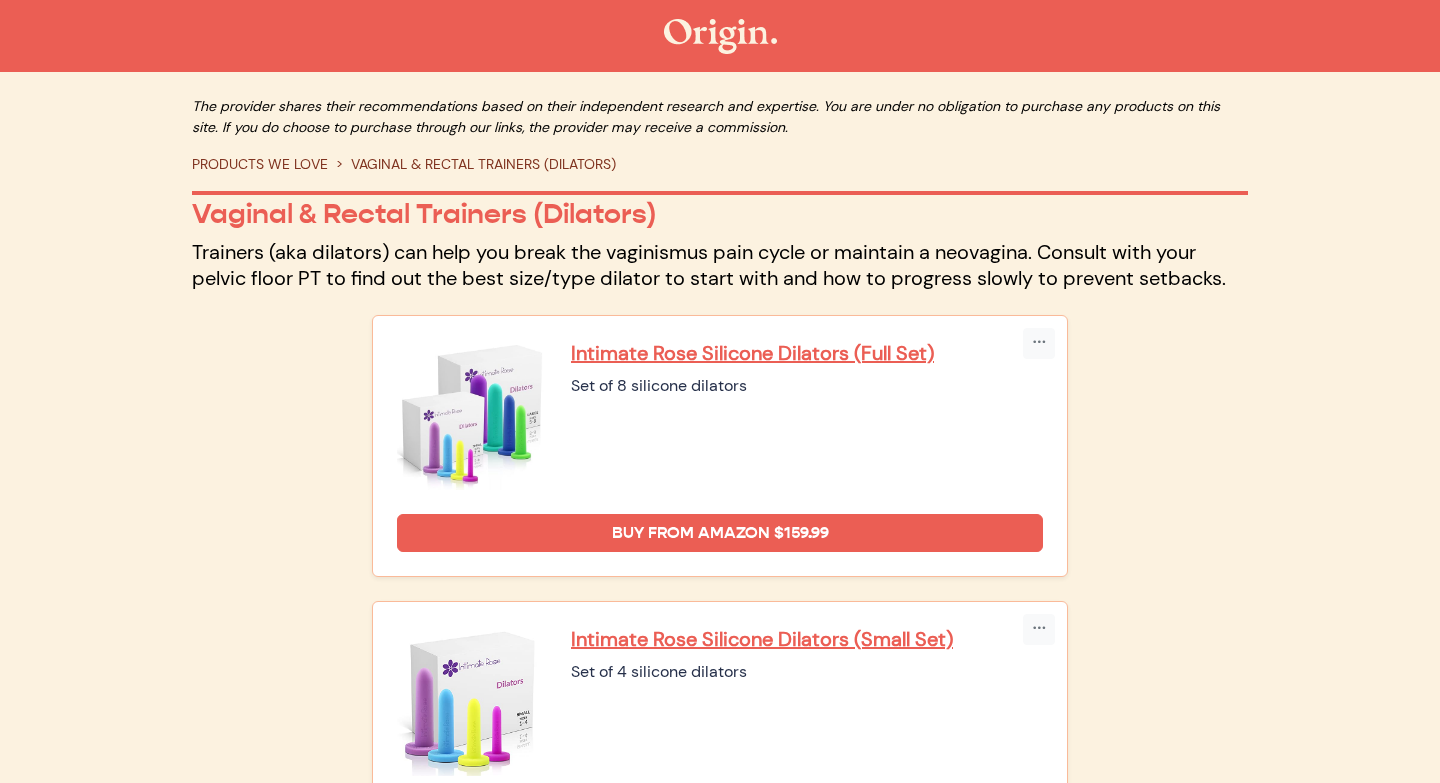 click on "PRODUCTS WE LOVE" at bounding box center (260, 164) 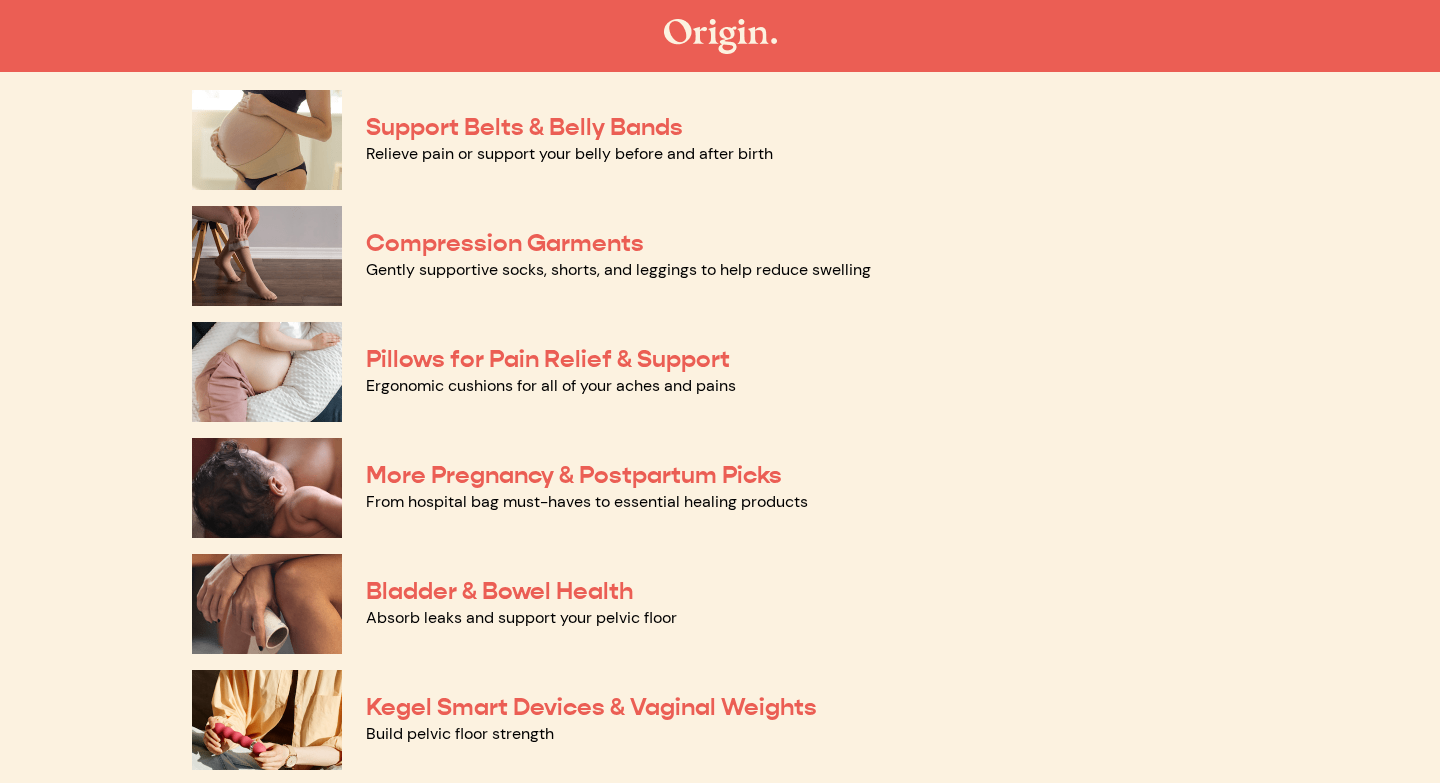 scroll, scrollTop: 195, scrollLeft: 0, axis: vertical 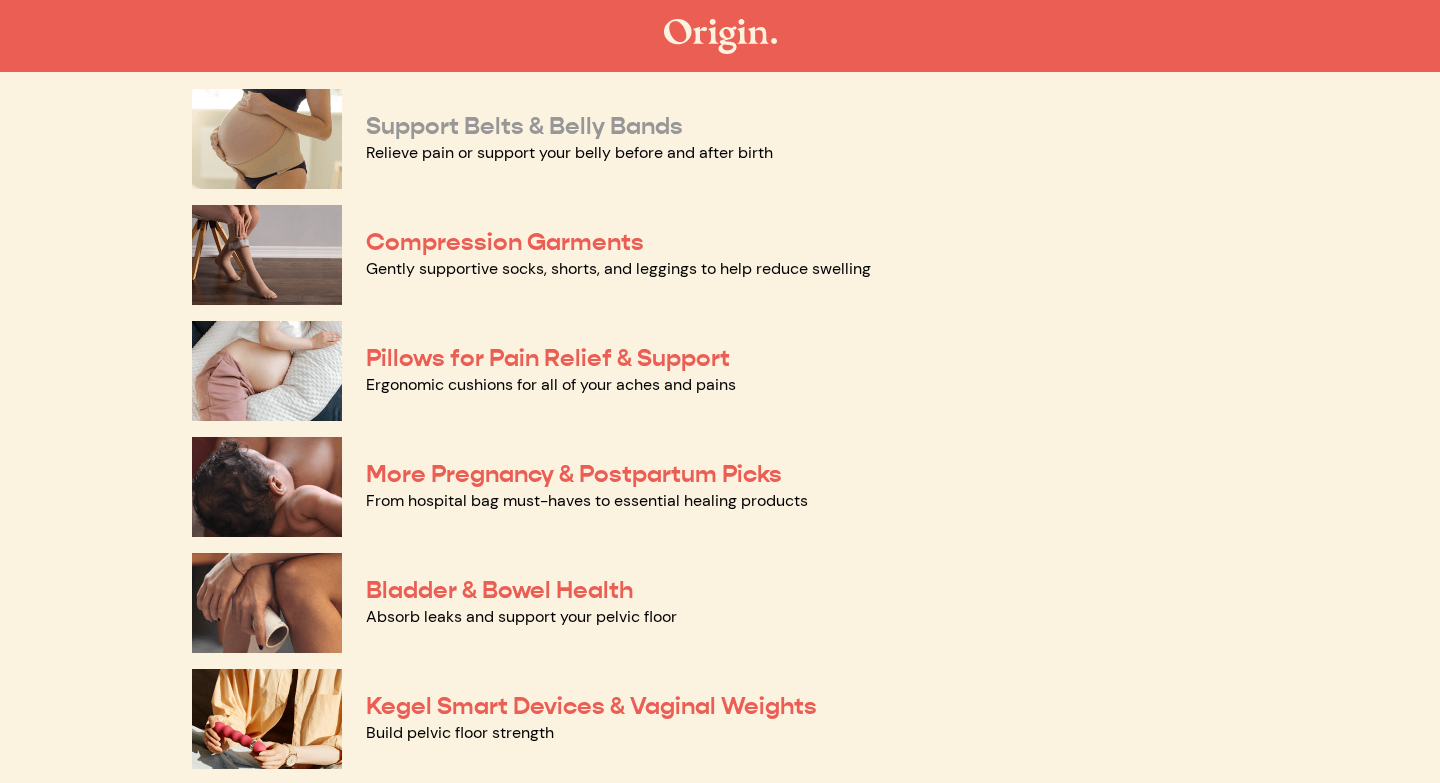 click on "Support Belts & Belly Bands" at bounding box center (524, 126) 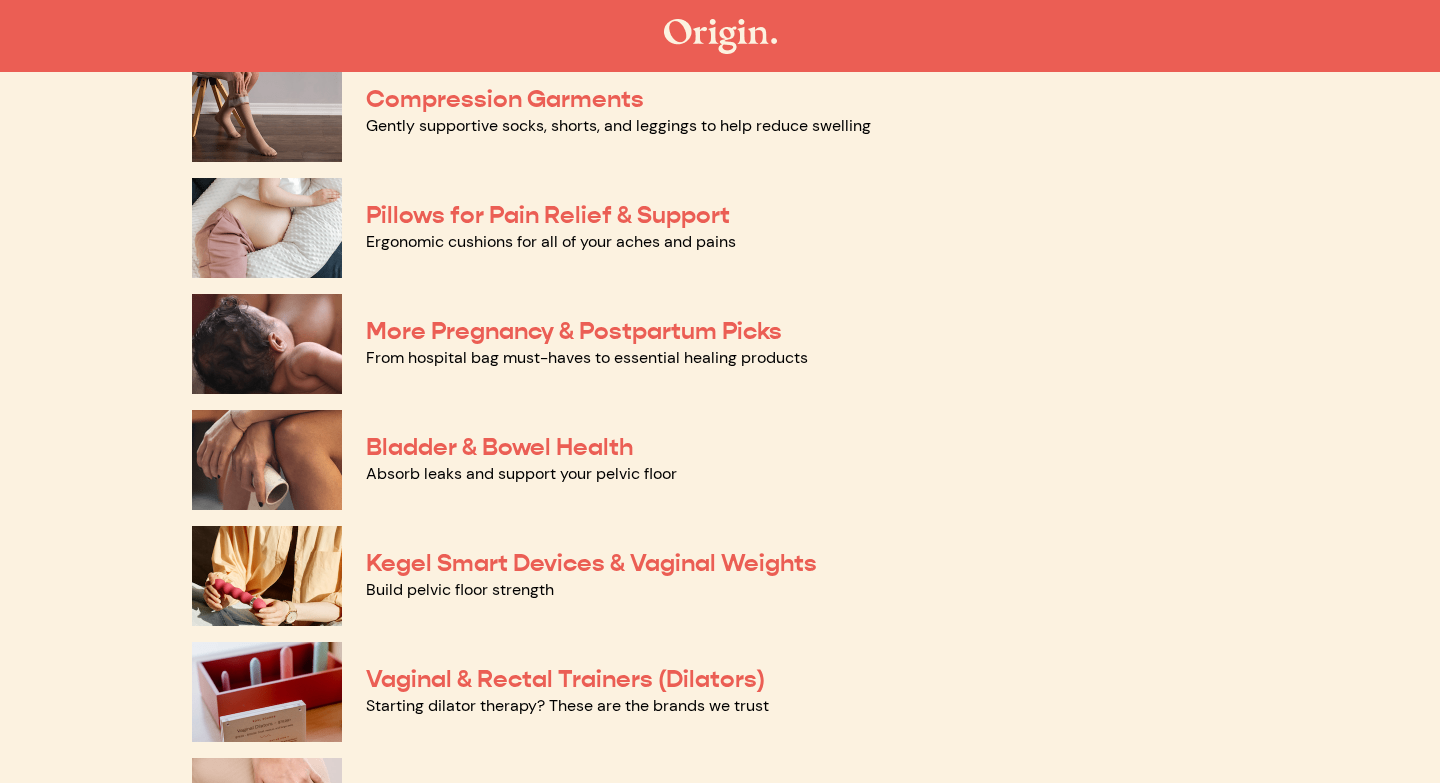 scroll, scrollTop: 392, scrollLeft: 0, axis: vertical 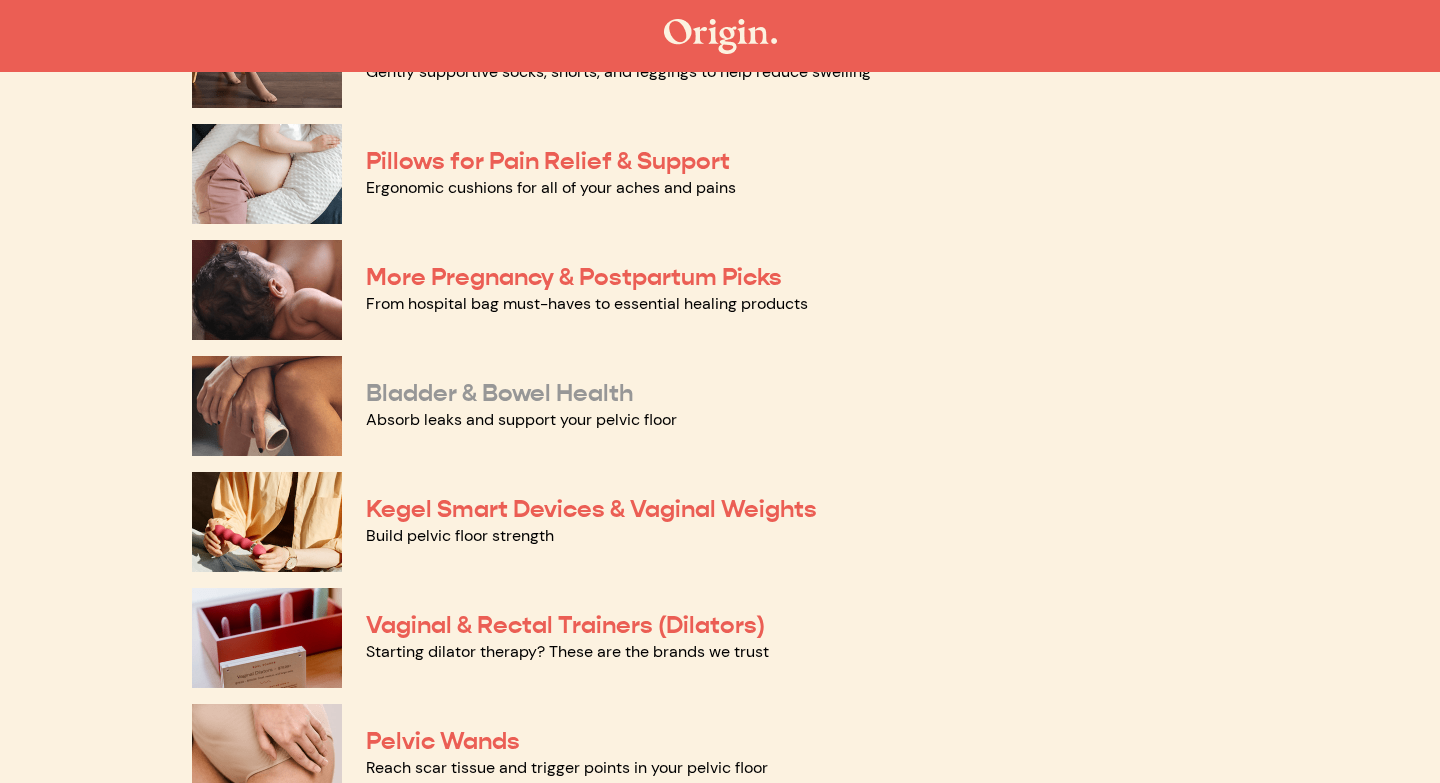 click on "Bladder & Bowel Health" at bounding box center (499, 393) 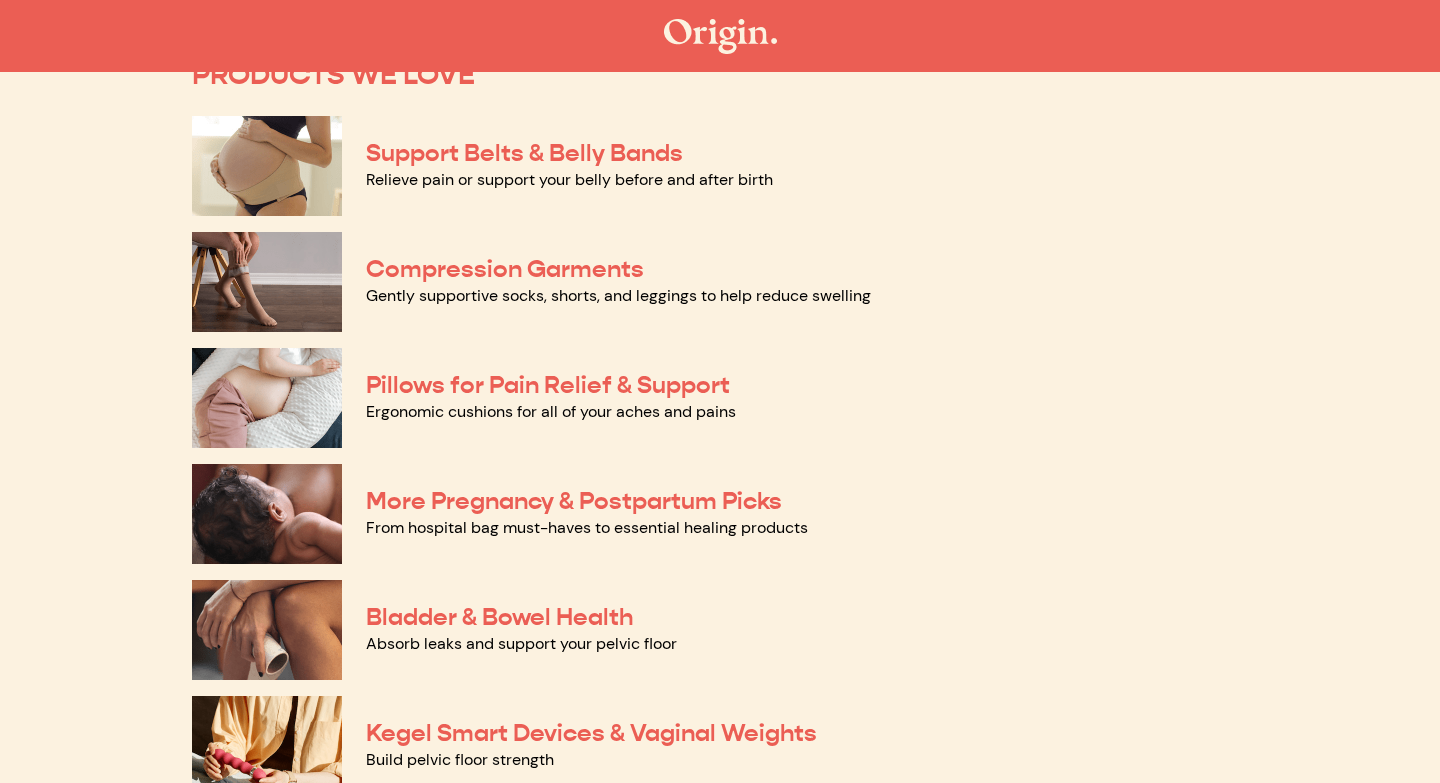 scroll, scrollTop: 166, scrollLeft: 0, axis: vertical 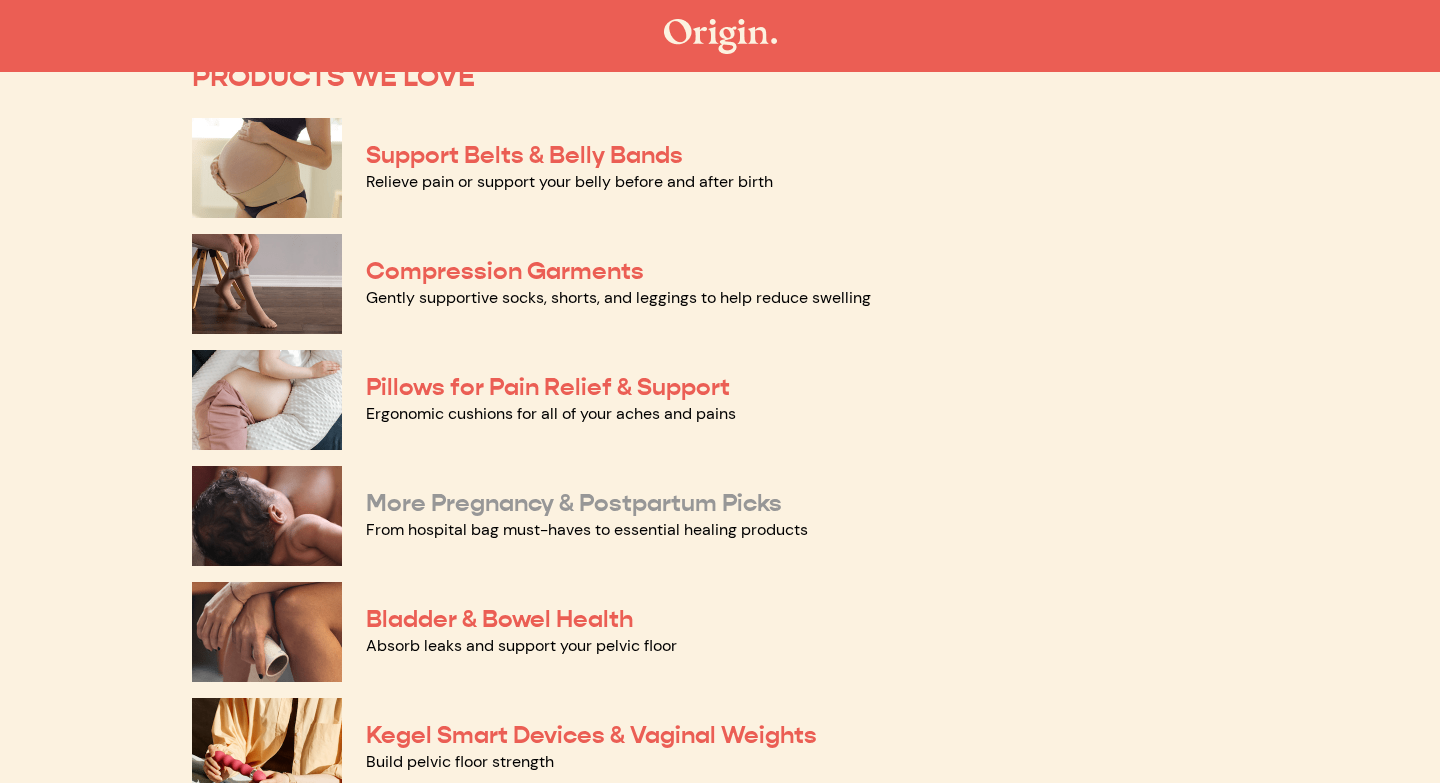 click on "More Pregnancy & Postpartum Picks" at bounding box center (574, 503) 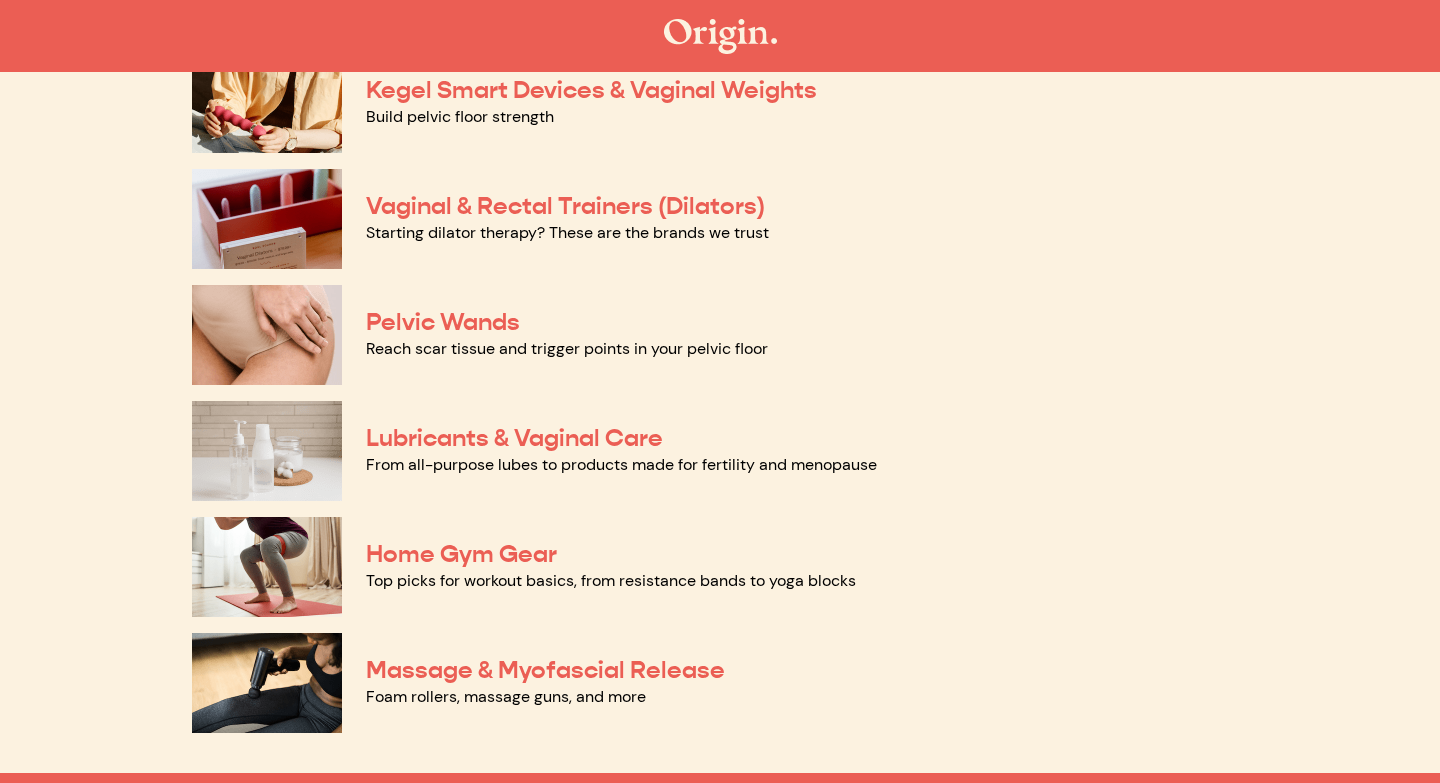 scroll, scrollTop: 1004, scrollLeft: 0, axis: vertical 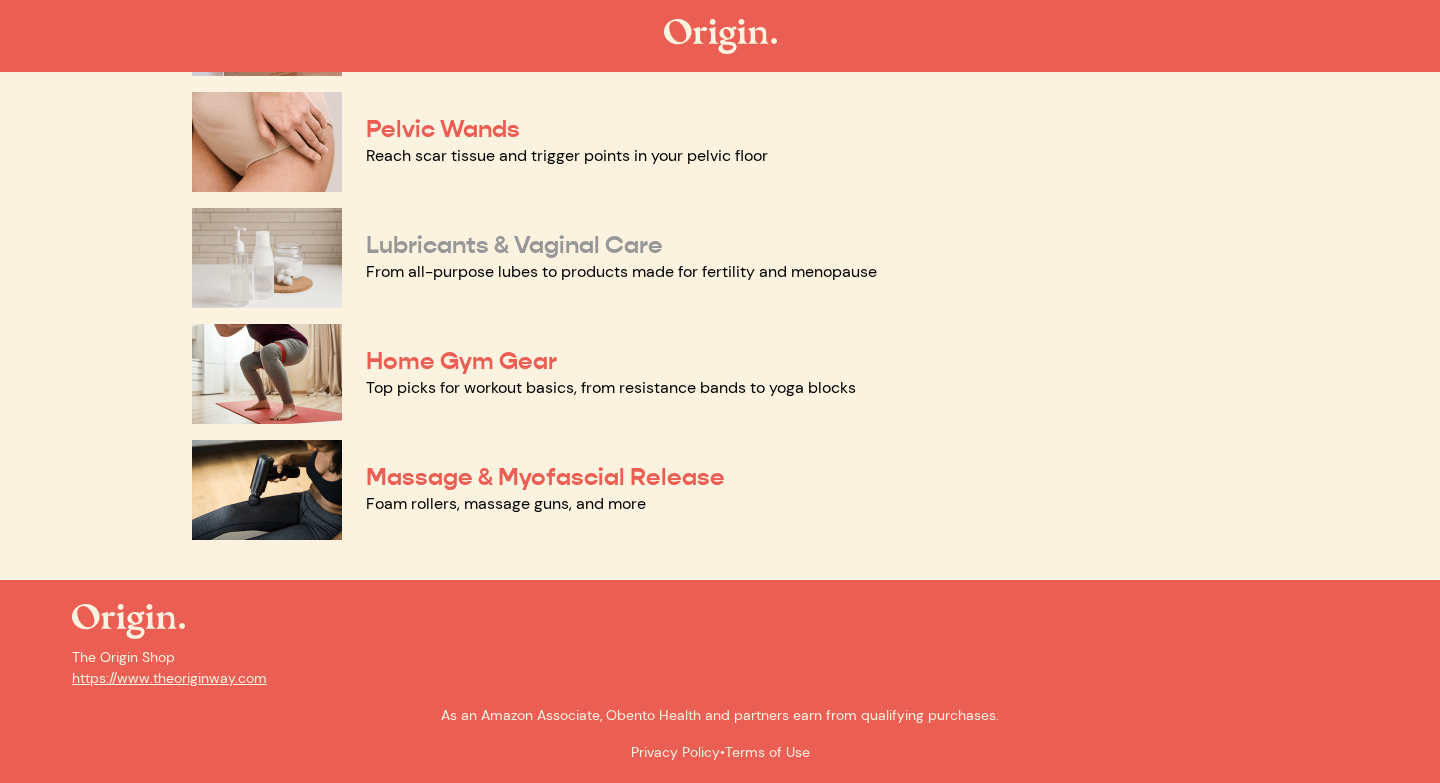 click on "Lubricants & Vaginal Care" at bounding box center [514, 245] 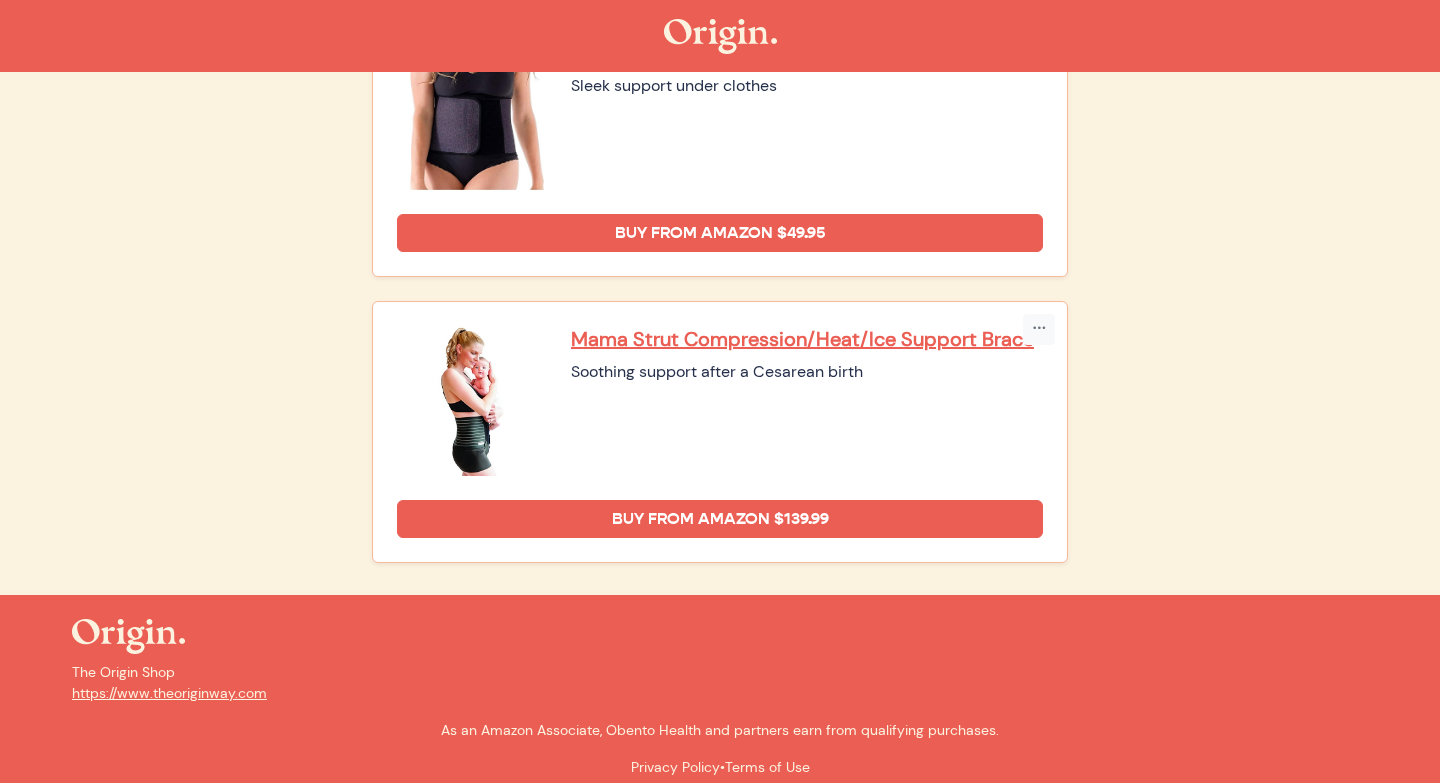 scroll, scrollTop: 1459, scrollLeft: 0, axis: vertical 